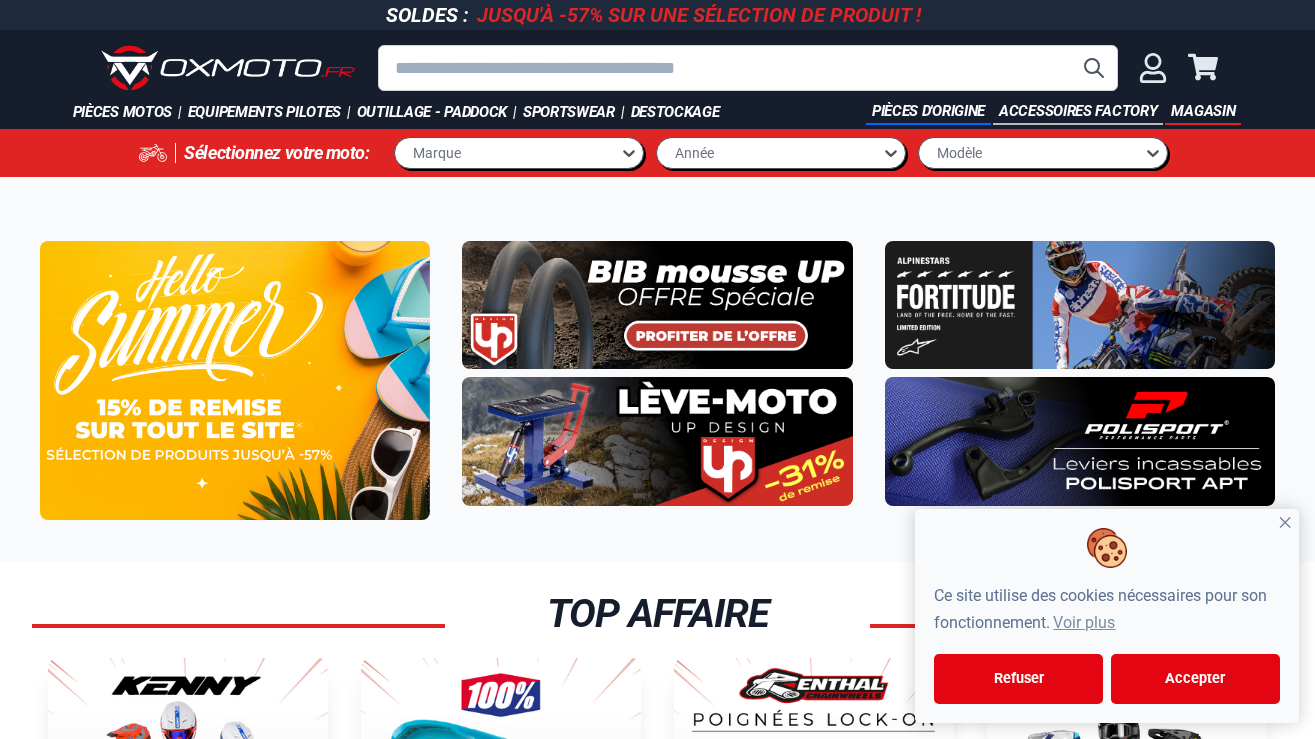 scroll, scrollTop: 0, scrollLeft: 0, axis: both 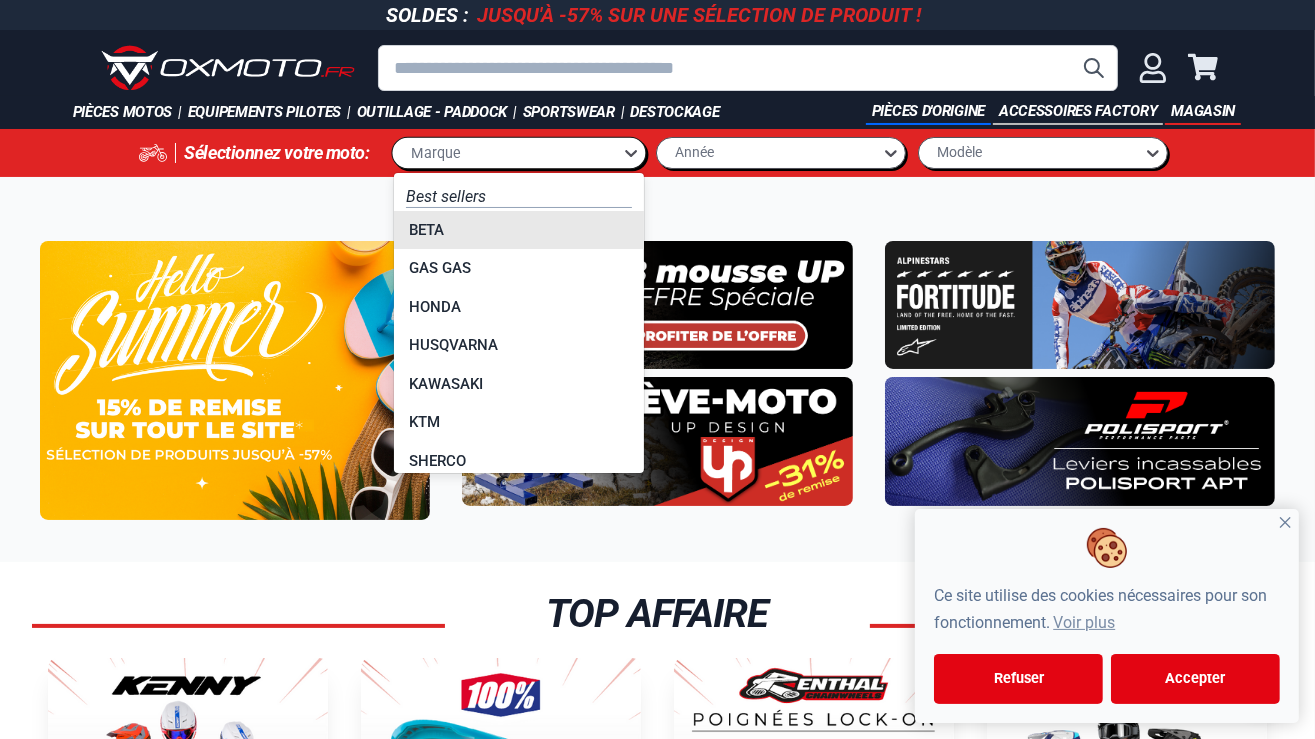 click on "Marque" at bounding box center [507, 152] 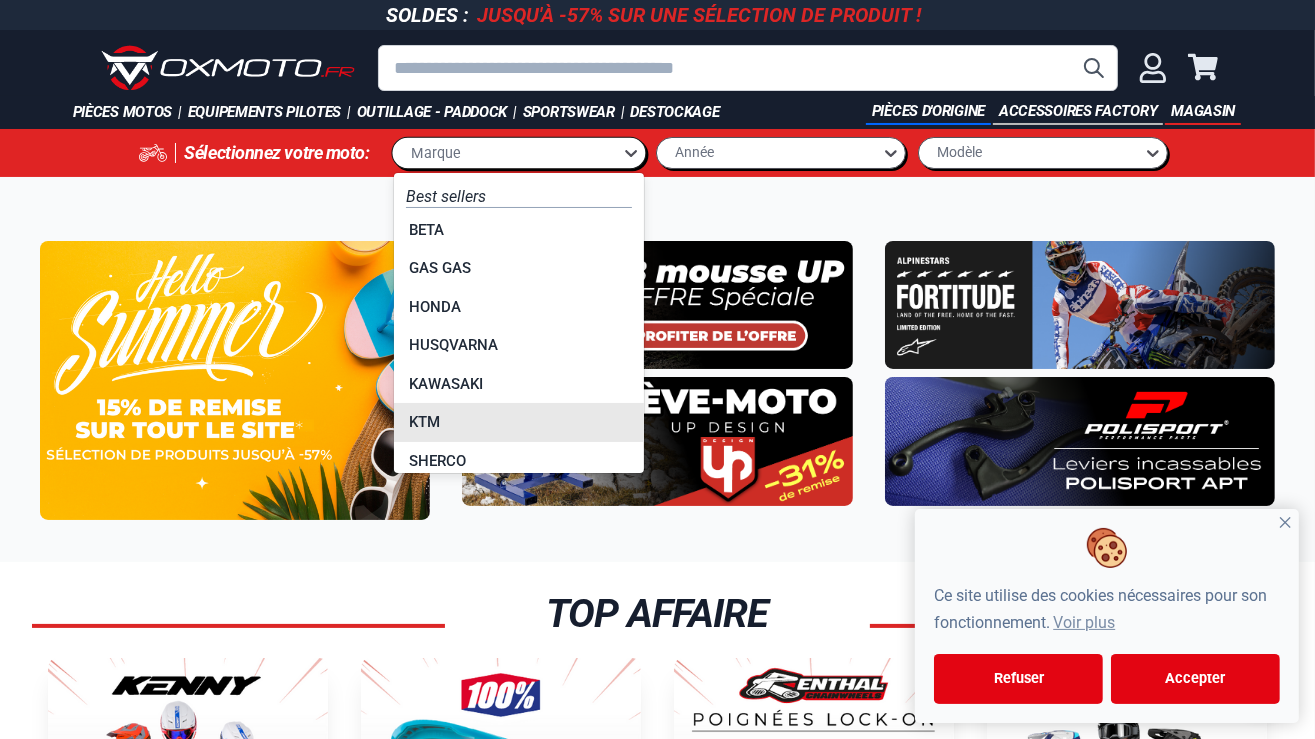 click on "KTM" at bounding box center [519, 422] 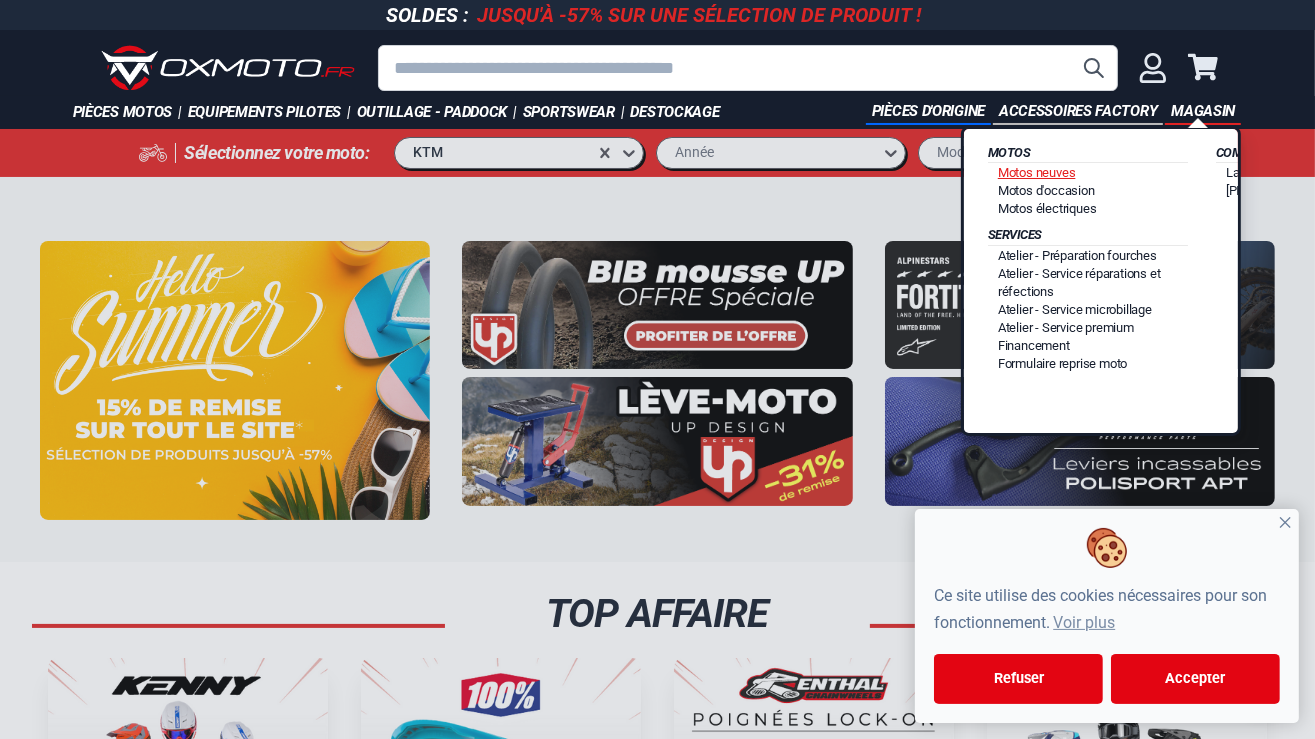 click on "Motos neuves" at bounding box center (1037, 172) 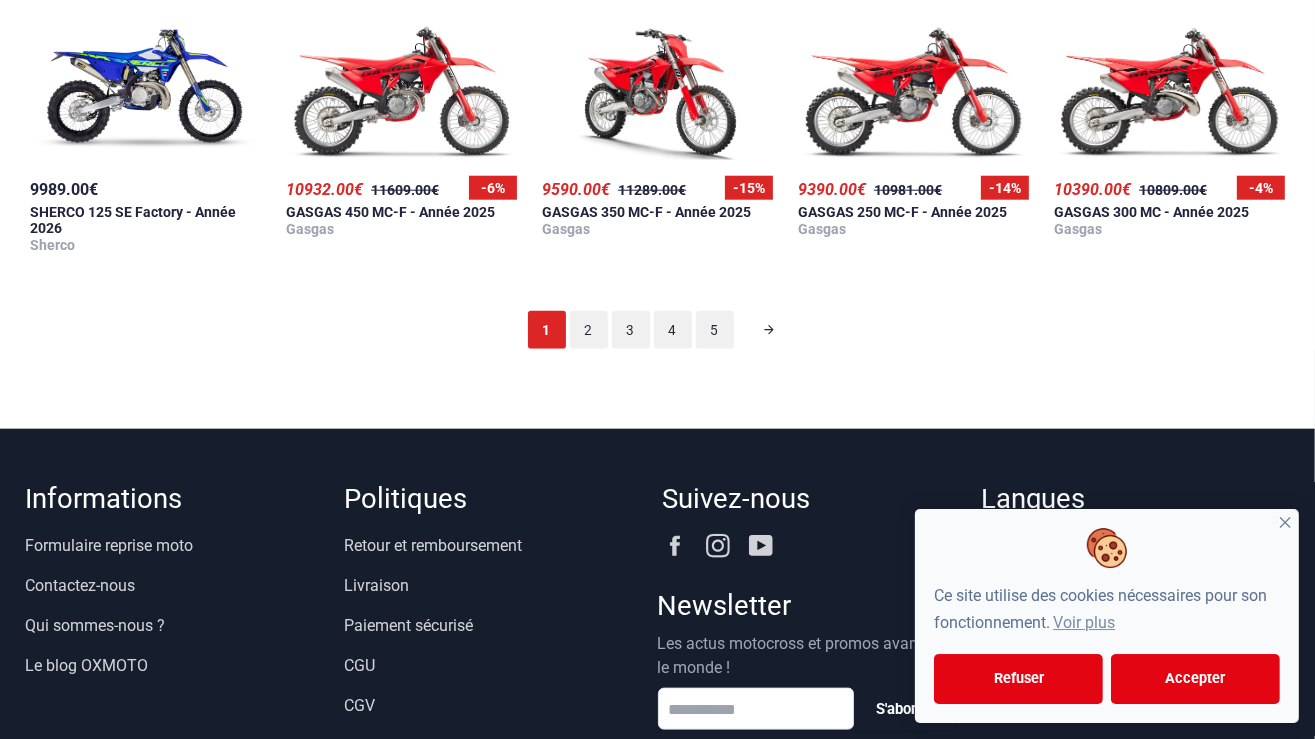 scroll, scrollTop: 1876, scrollLeft: 0, axis: vertical 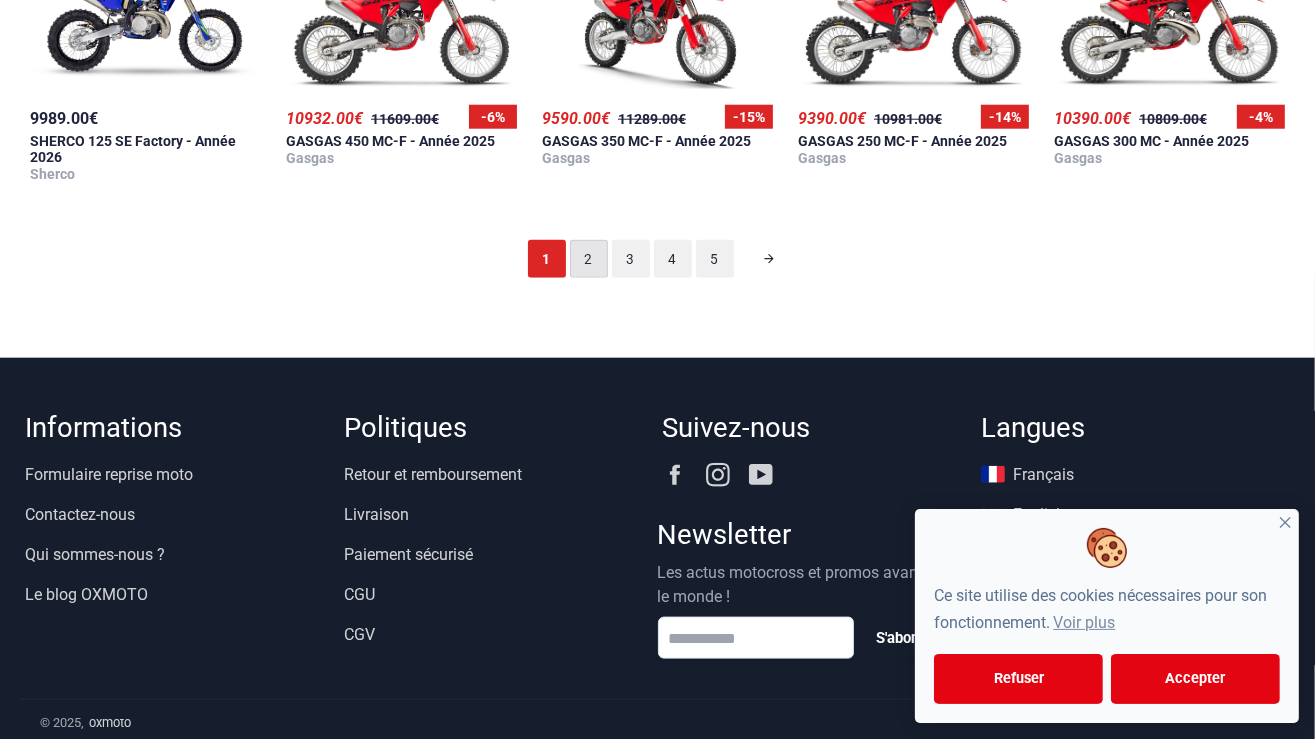 click on "2" at bounding box center (589, 259) 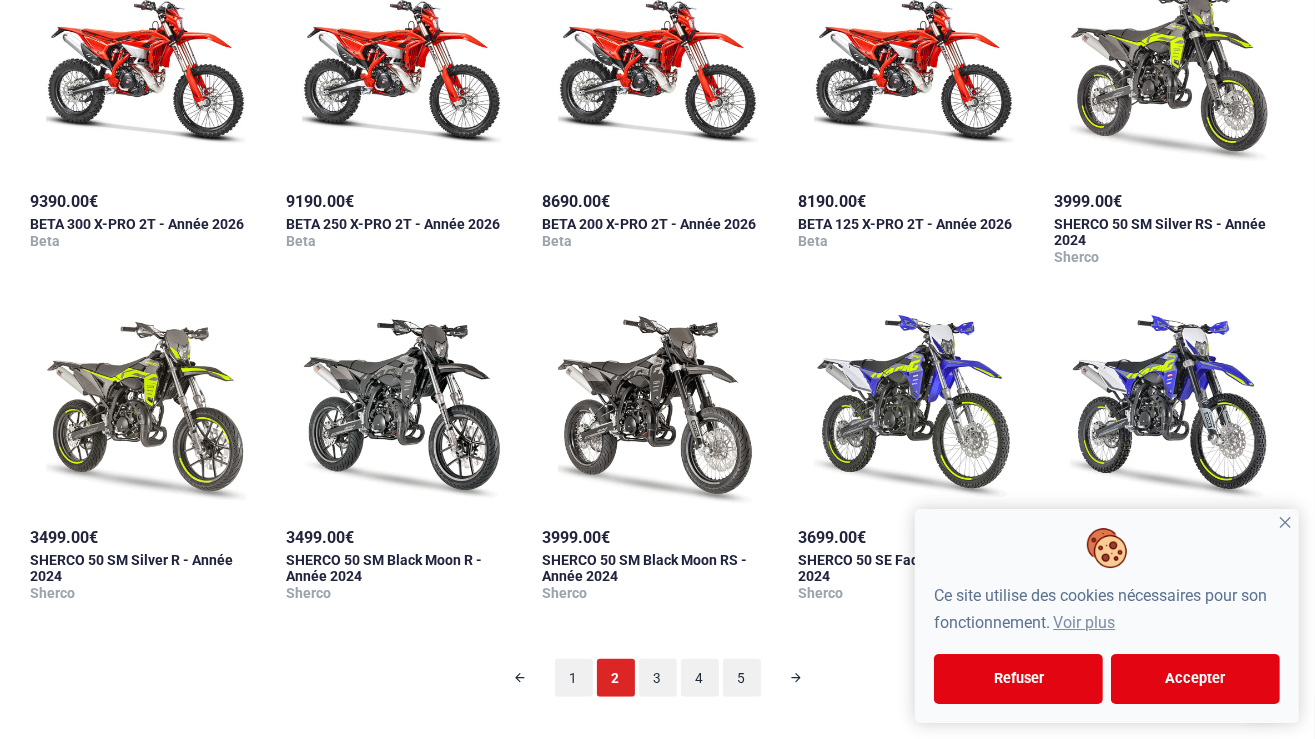 scroll, scrollTop: 1497, scrollLeft: 0, axis: vertical 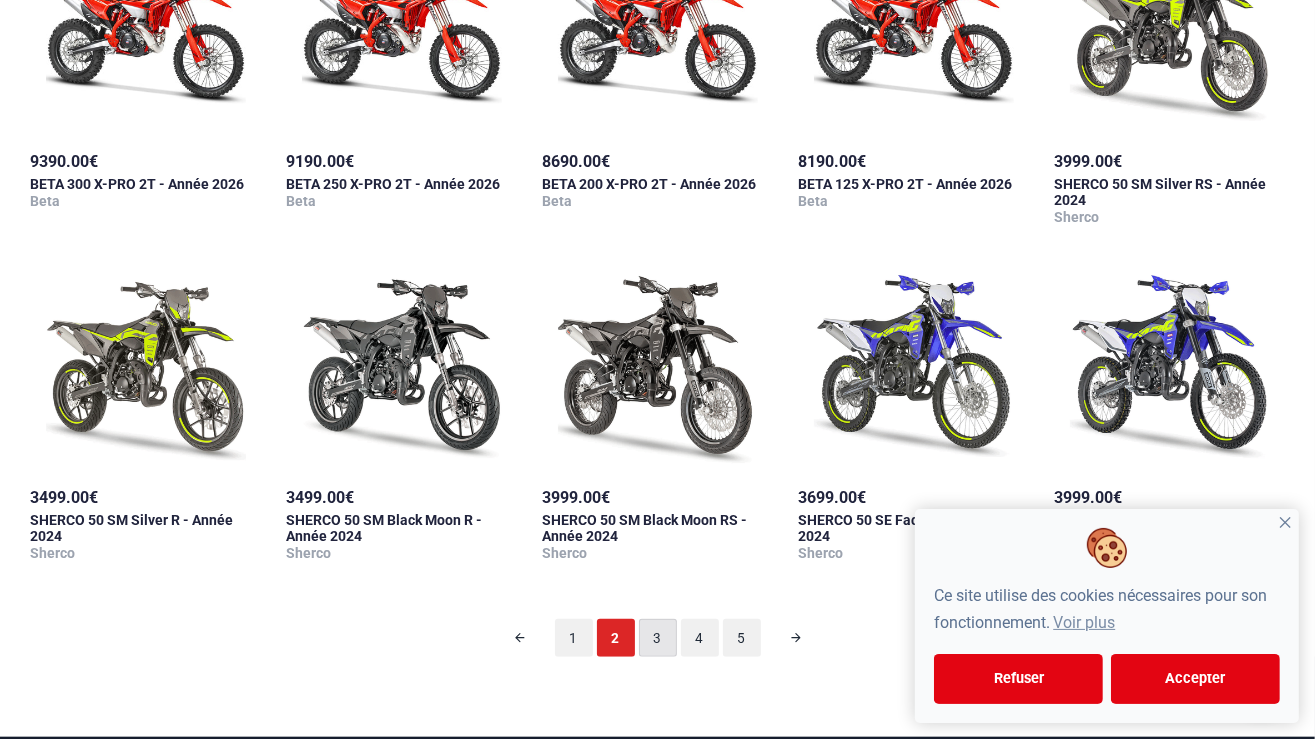 click on "3" at bounding box center (658, 638) 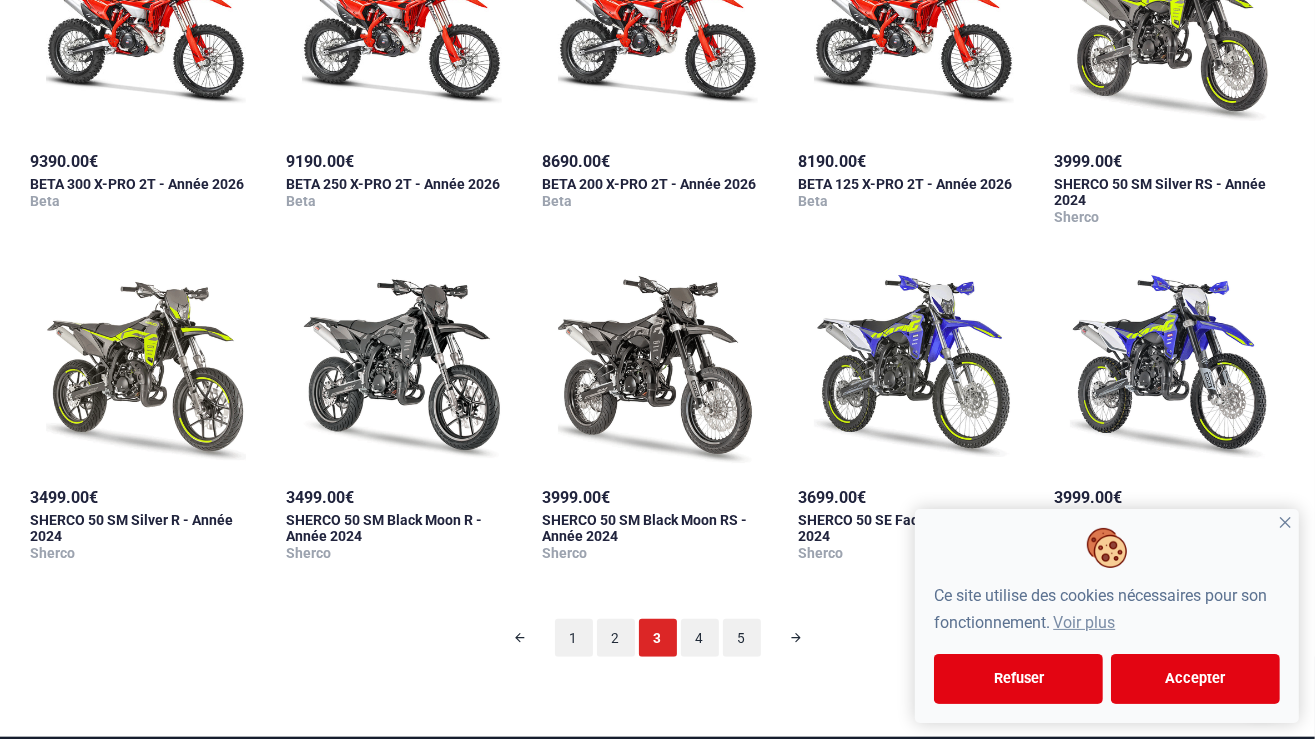 scroll, scrollTop: 125, scrollLeft: 0, axis: vertical 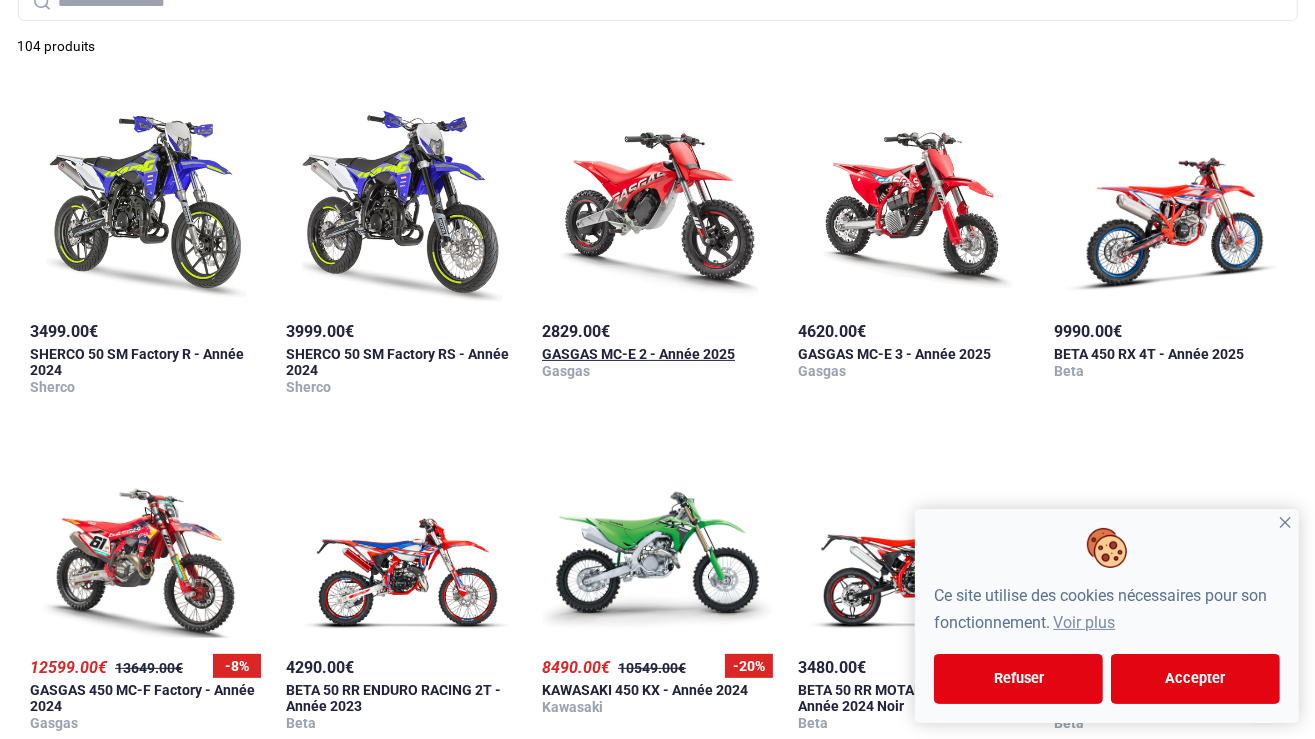 click at bounding box center (658, 202) 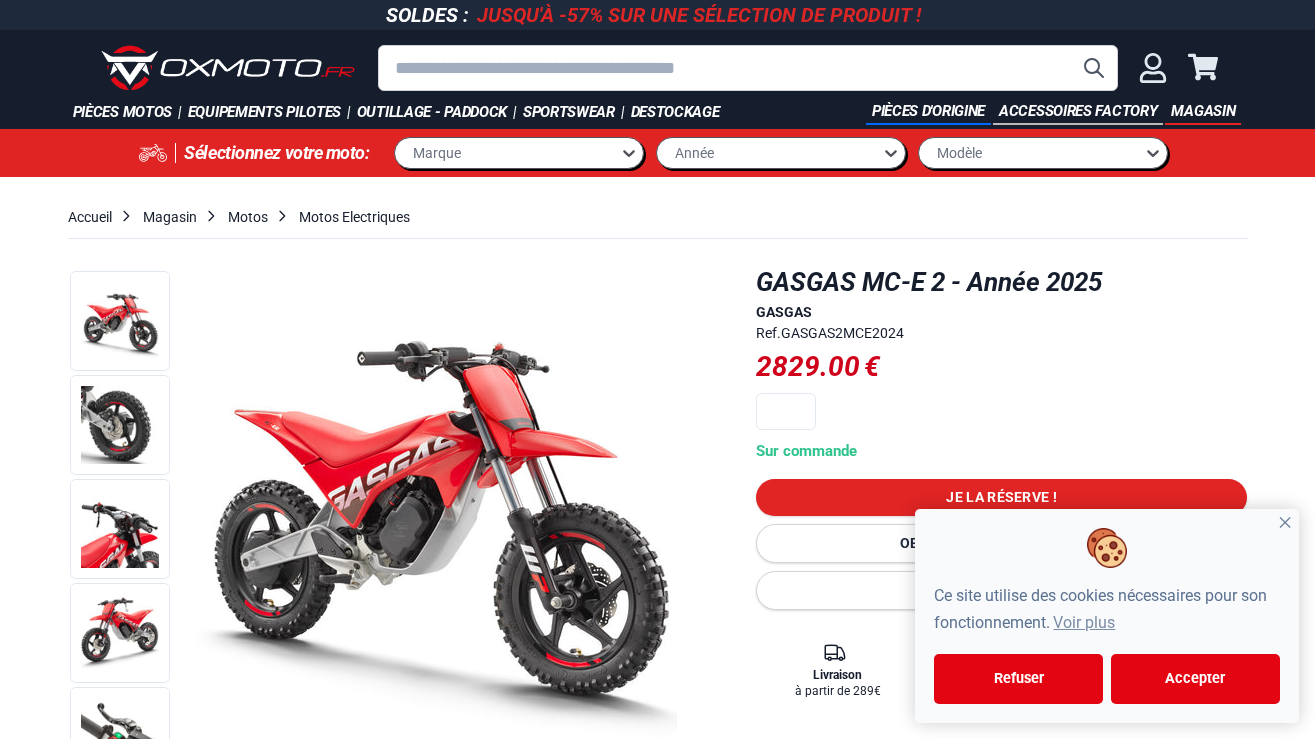 scroll, scrollTop: 0, scrollLeft: 0, axis: both 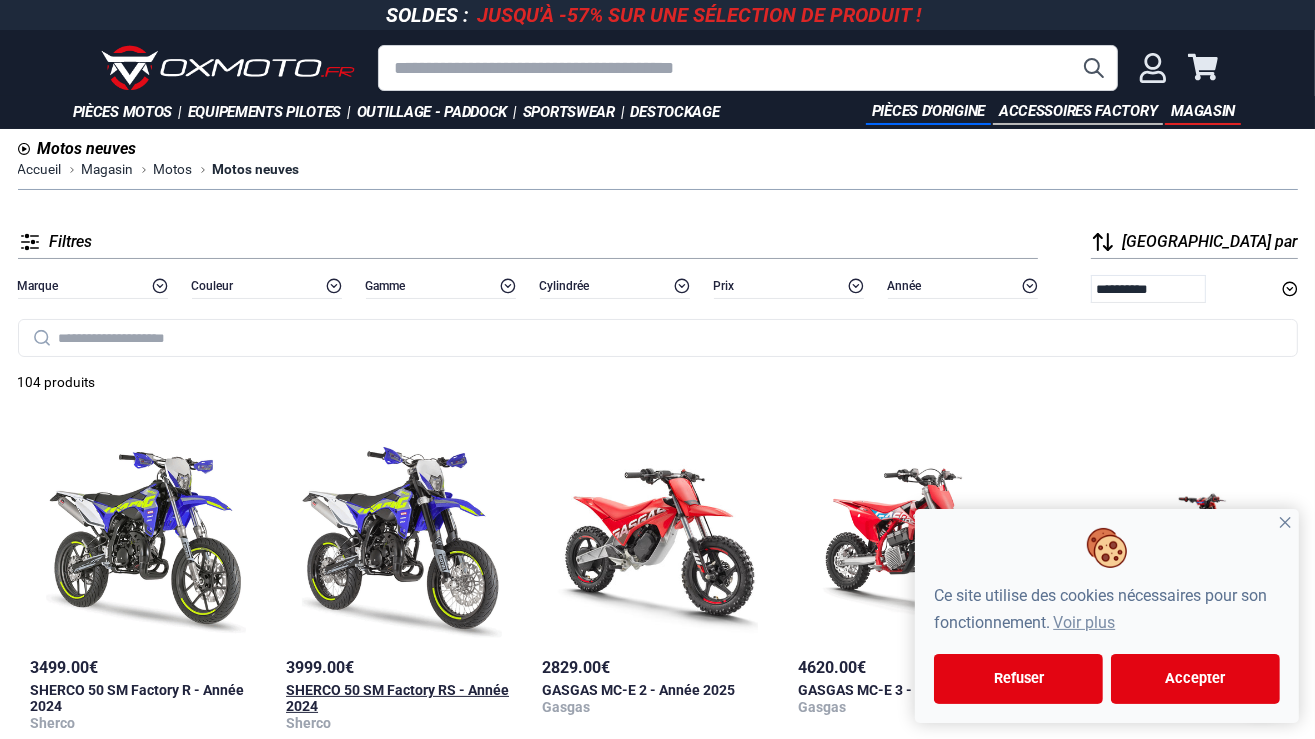 click at bounding box center [402, 538] 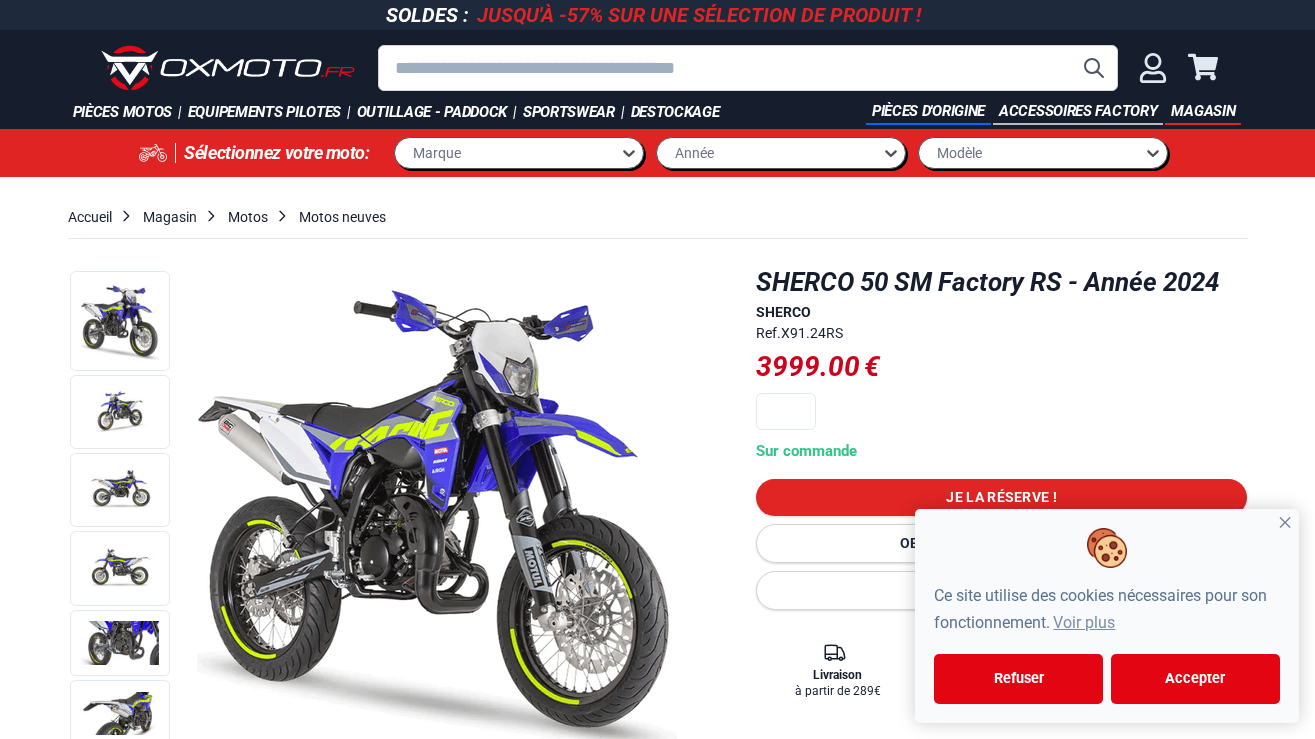 scroll, scrollTop: 0, scrollLeft: 0, axis: both 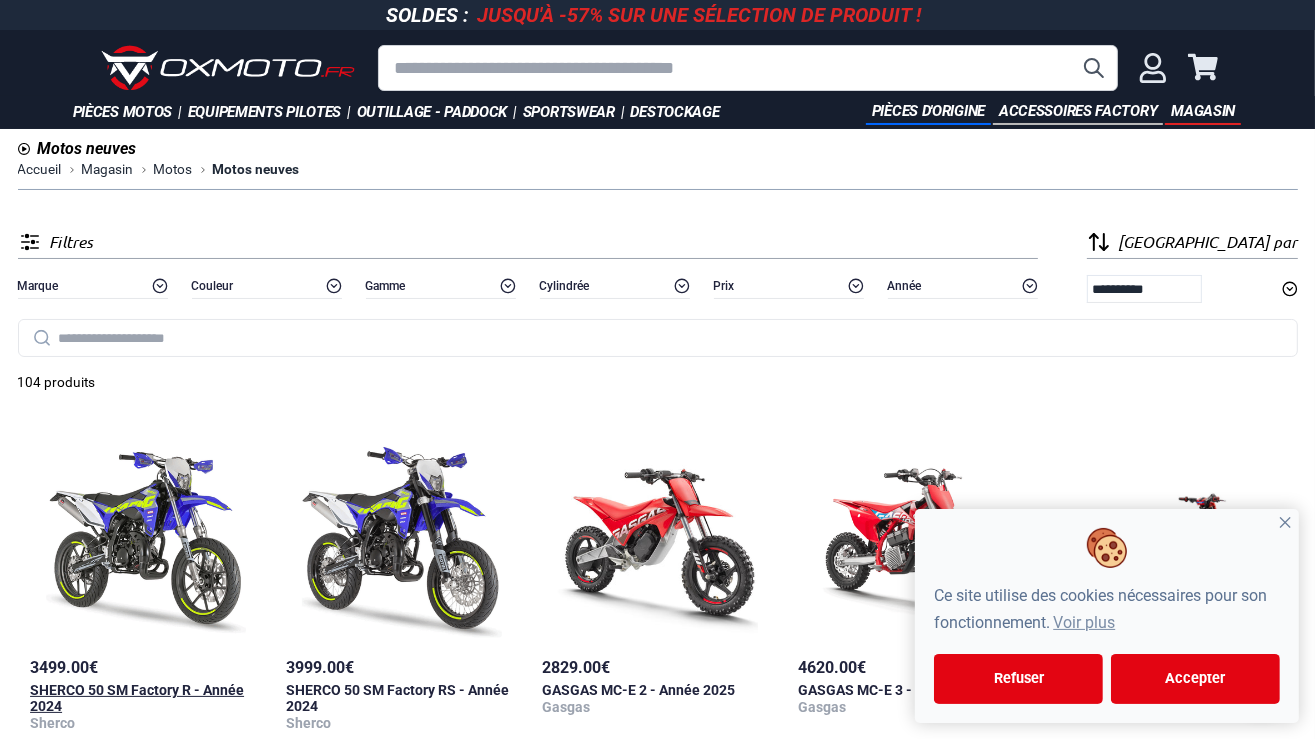 click at bounding box center [146, 538] 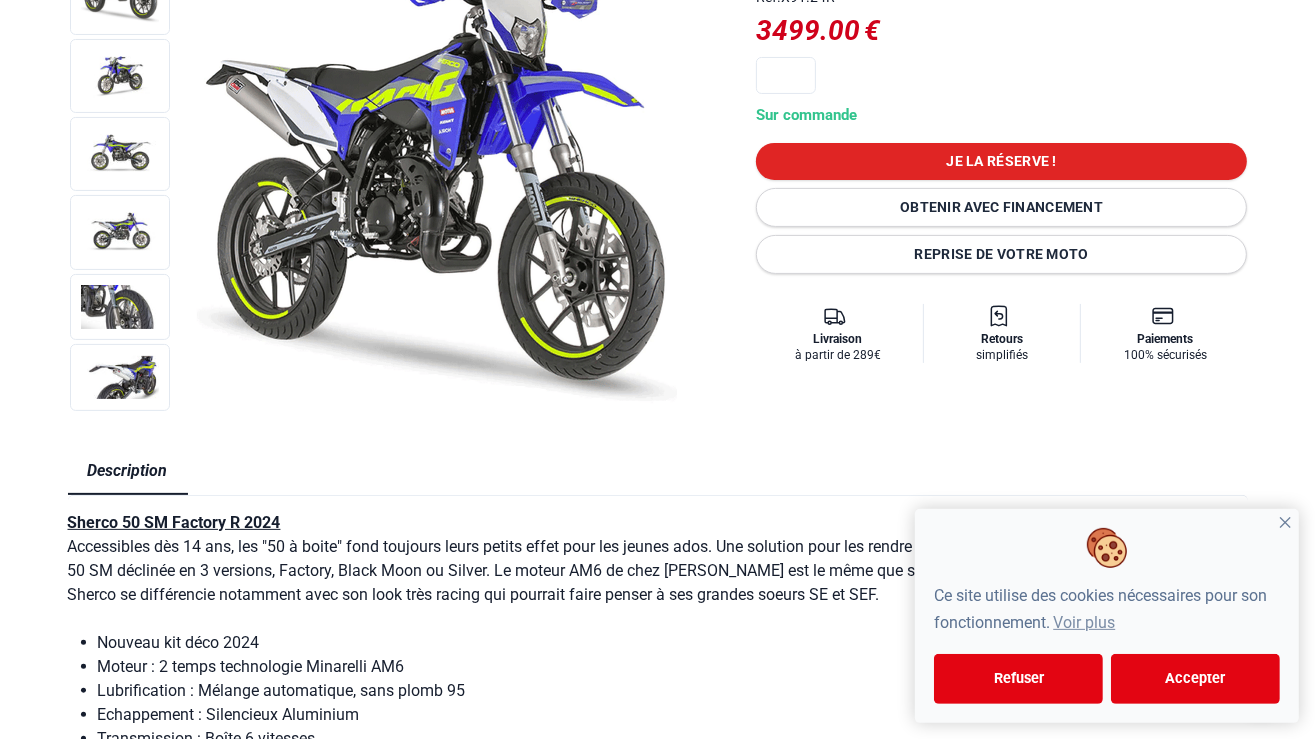 scroll, scrollTop: 422, scrollLeft: 0, axis: vertical 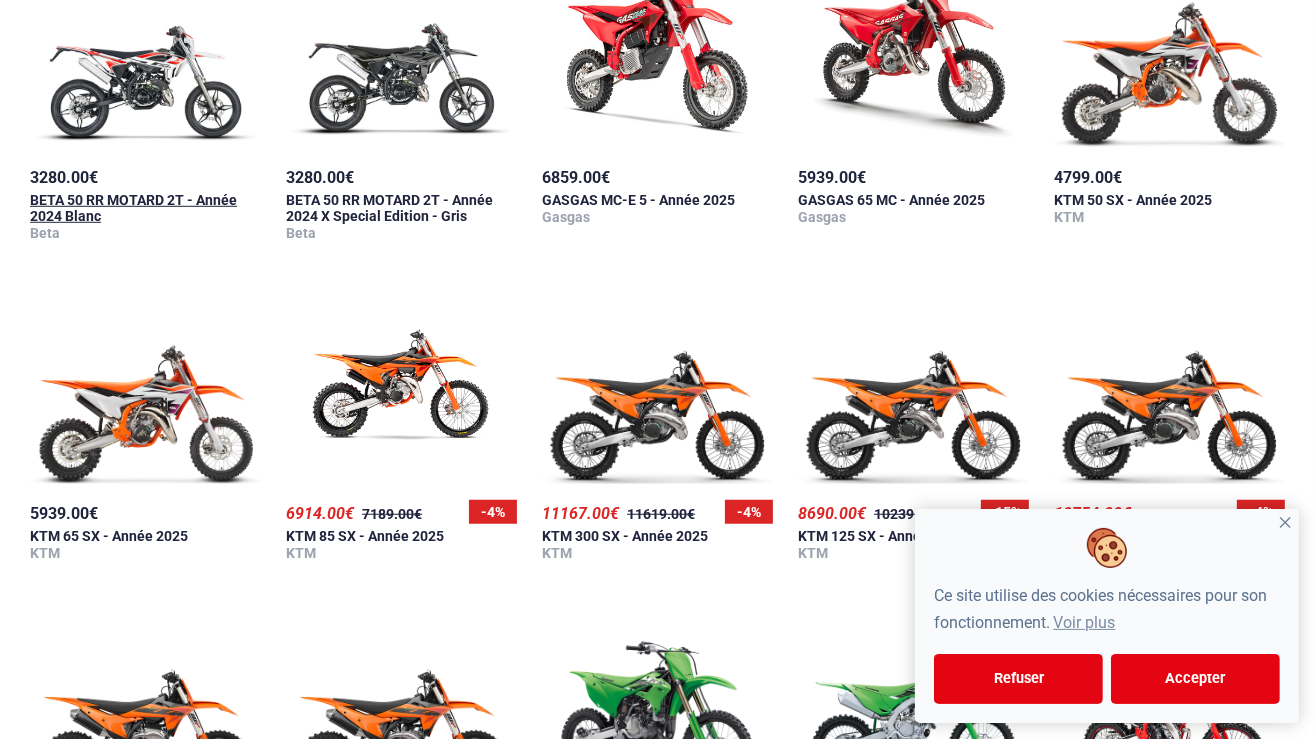 click at bounding box center (145, 48) 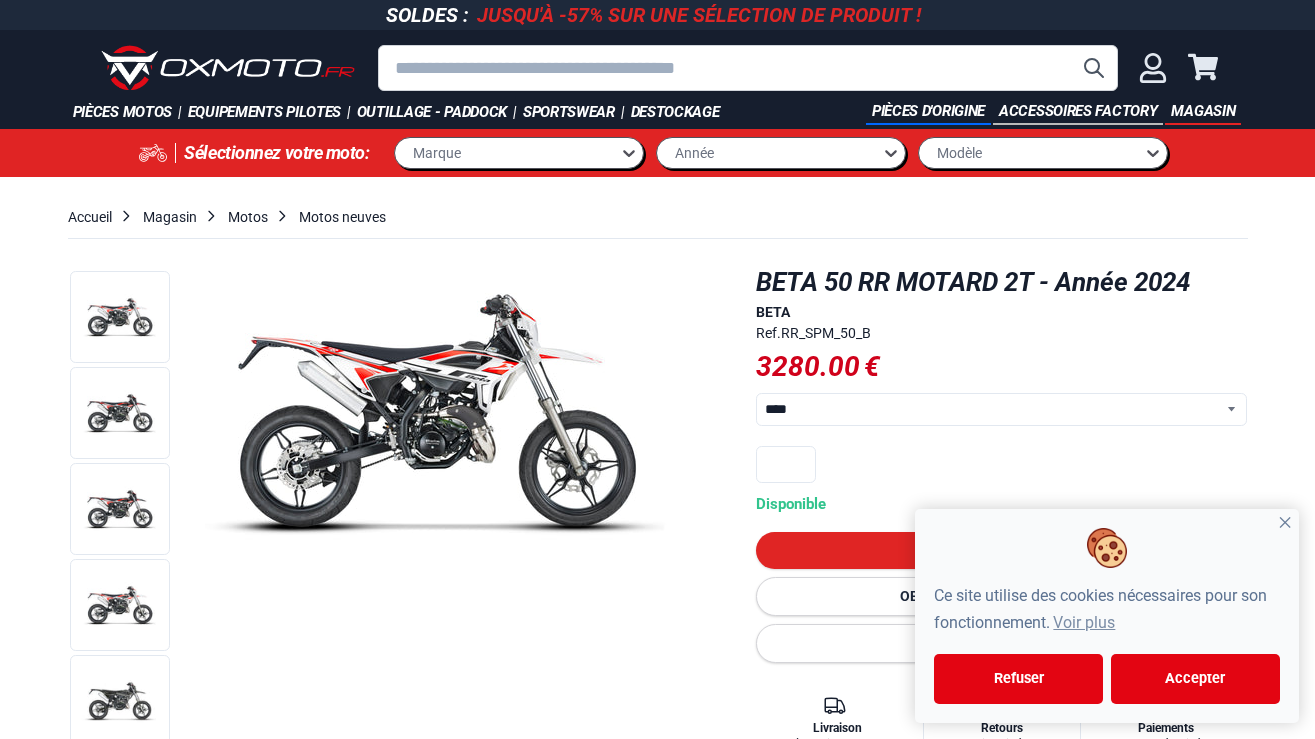 scroll, scrollTop: 0, scrollLeft: 0, axis: both 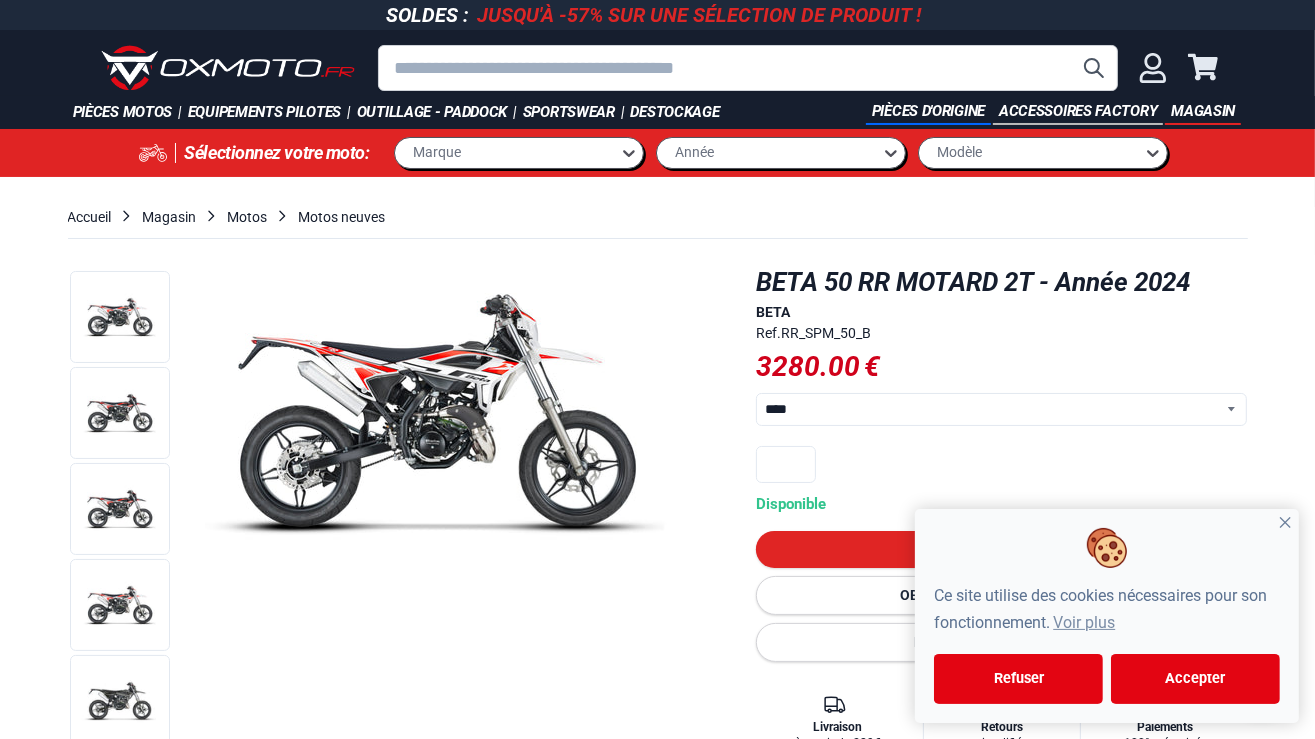 select on "**********" 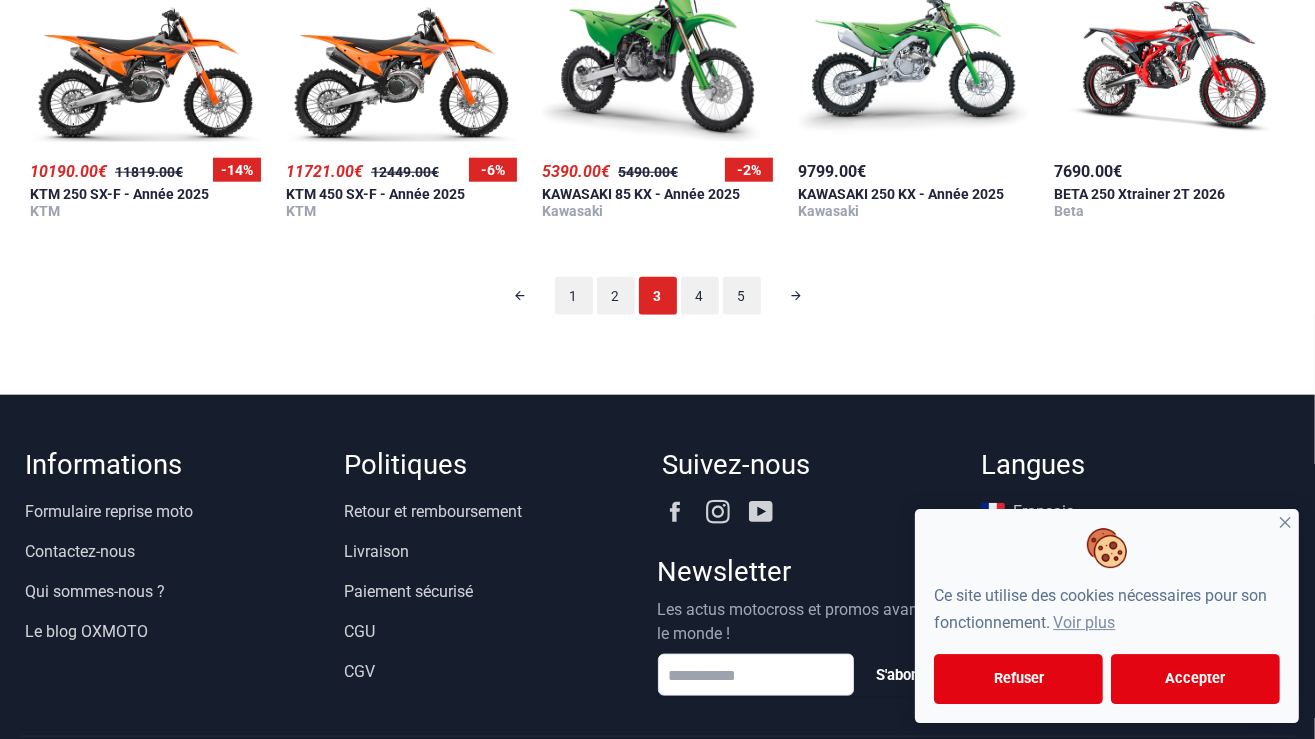 scroll, scrollTop: 1860, scrollLeft: 0, axis: vertical 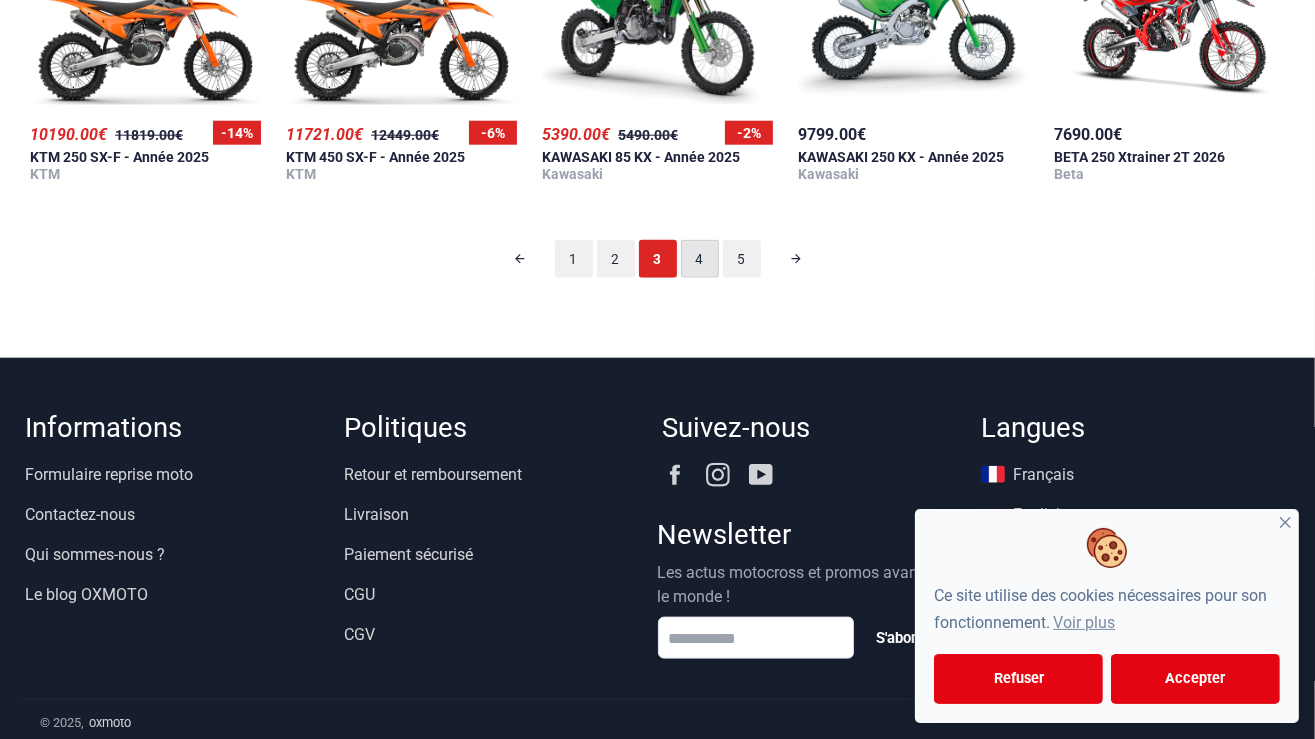 click on "4" at bounding box center (700, 259) 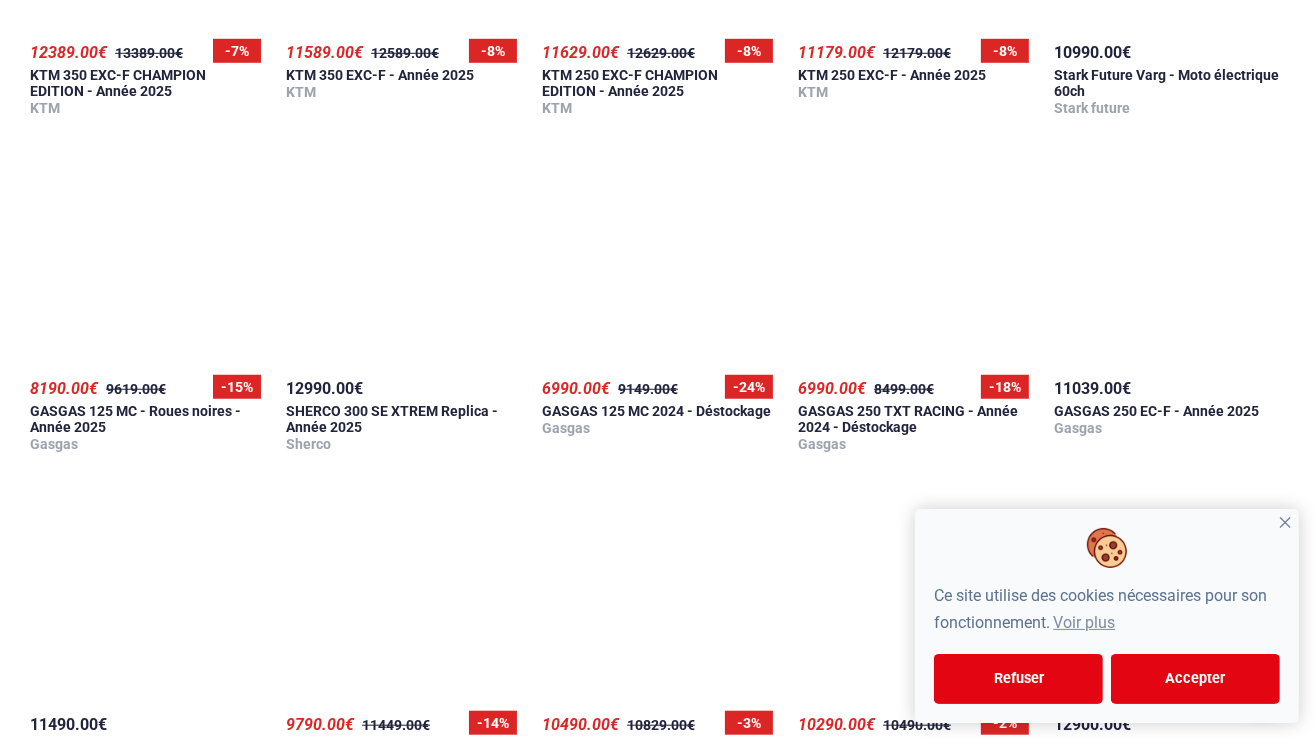 scroll, scrollTop: 1709, scrollLeft: 0, axis: vertical 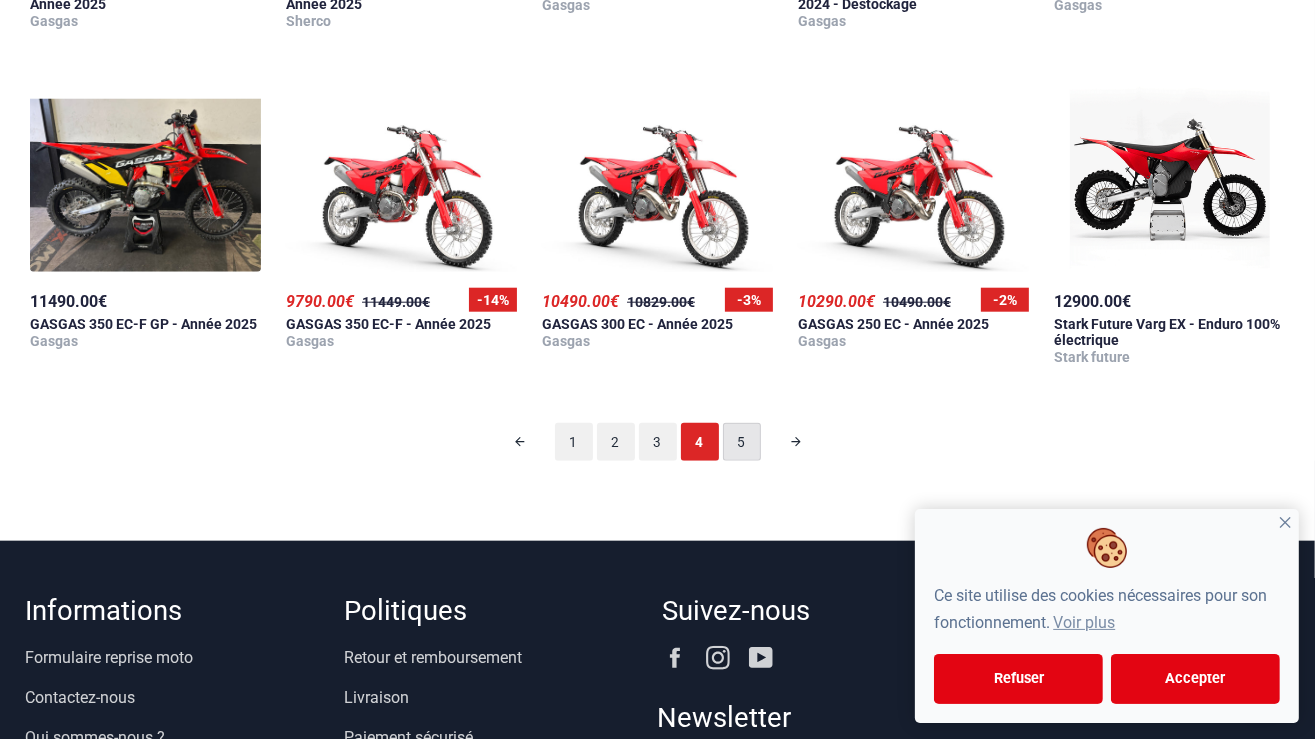 click on "5" at bounding box center (742, 442) 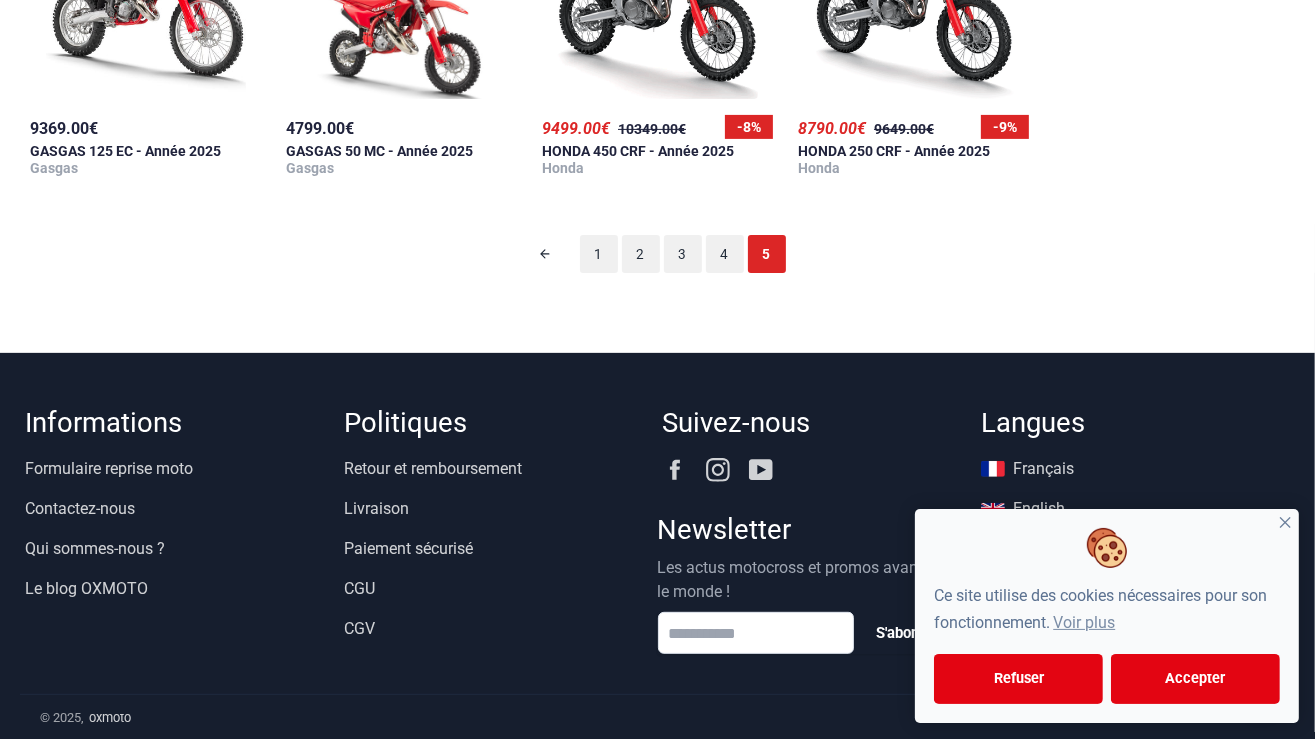 scroll, scrollTop: 125, scrollLeft: 0, axis: vertical 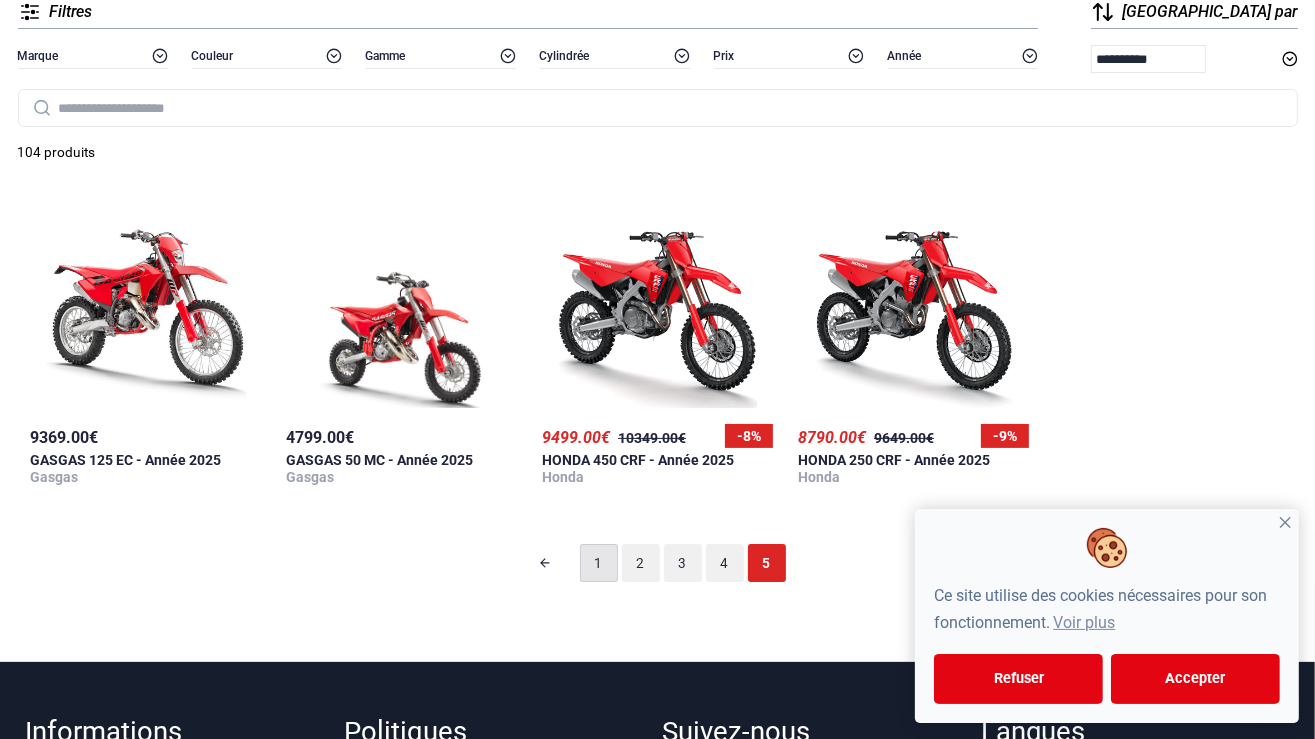 click on "1" at bounding box center [599, 563] 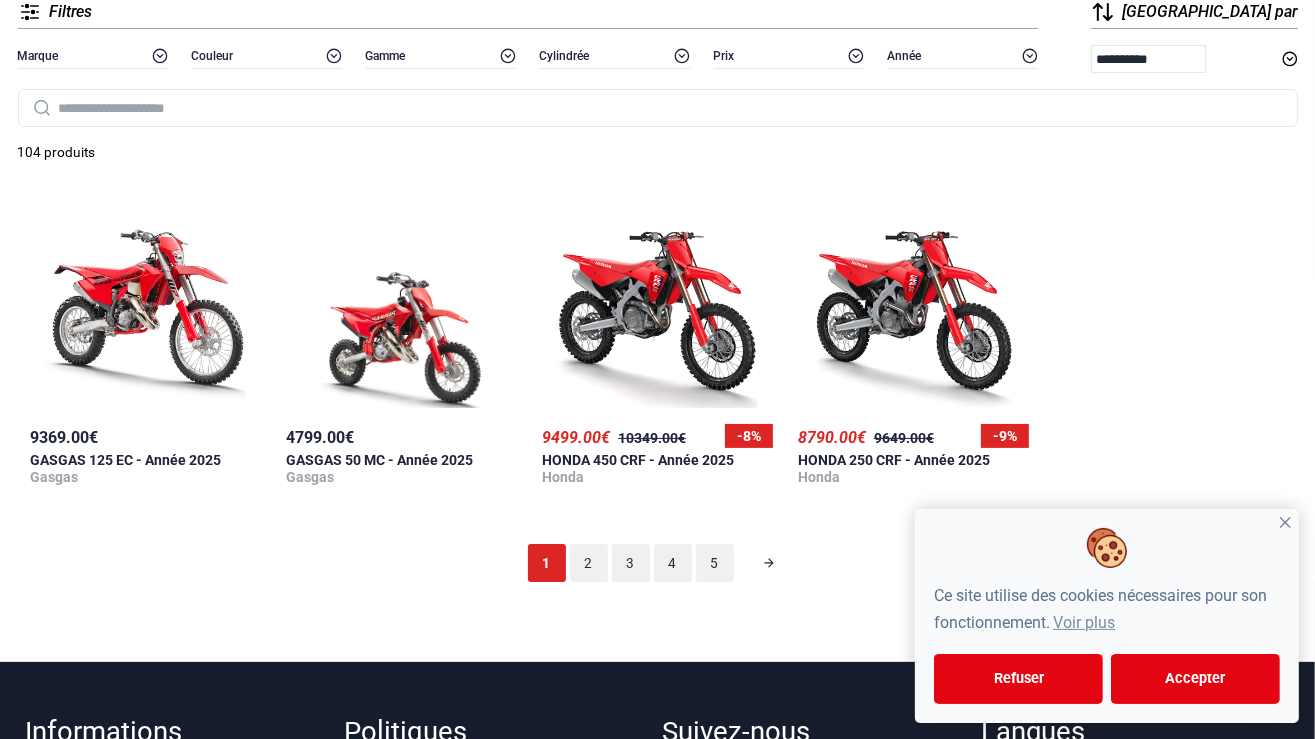 scroll, scrollTop: 125, scrollLeft: 0, axis: vertical 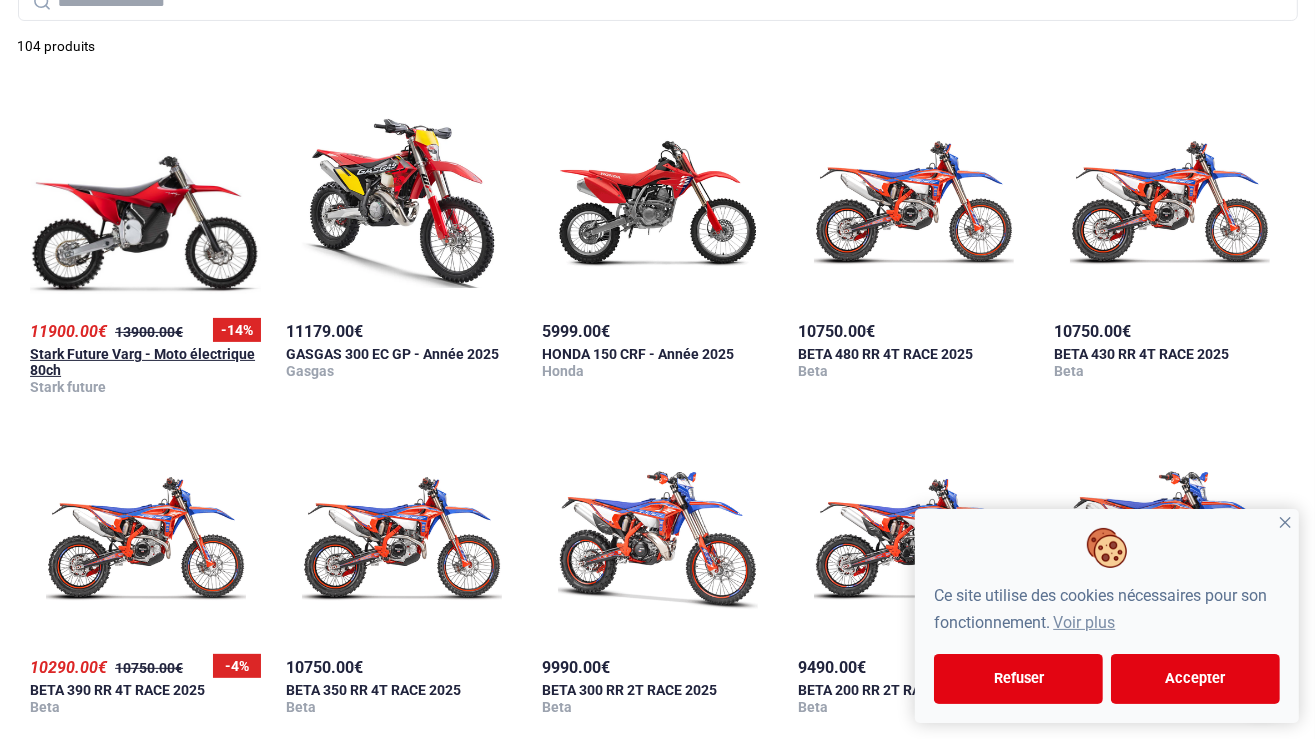 click at bounding box center (145, 202) 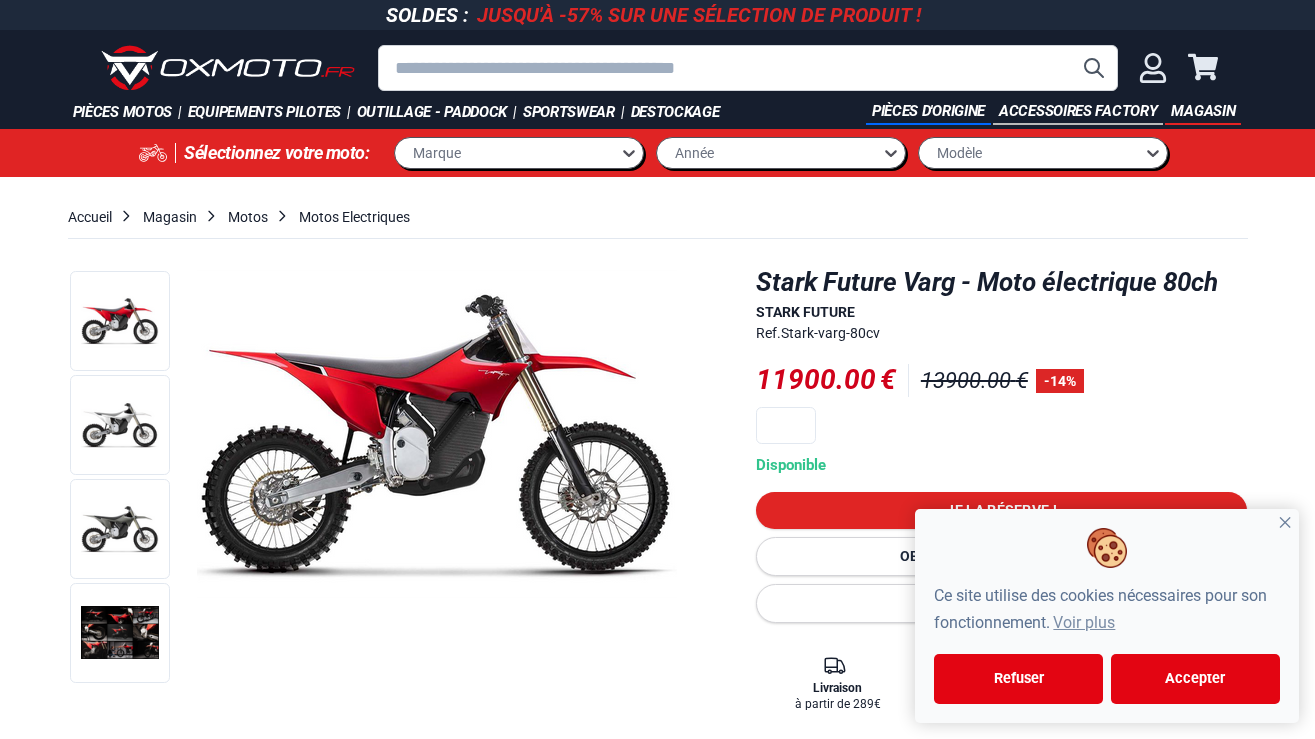 scroll, scrollTop: 0, scrollLeft: 0, axis: both 